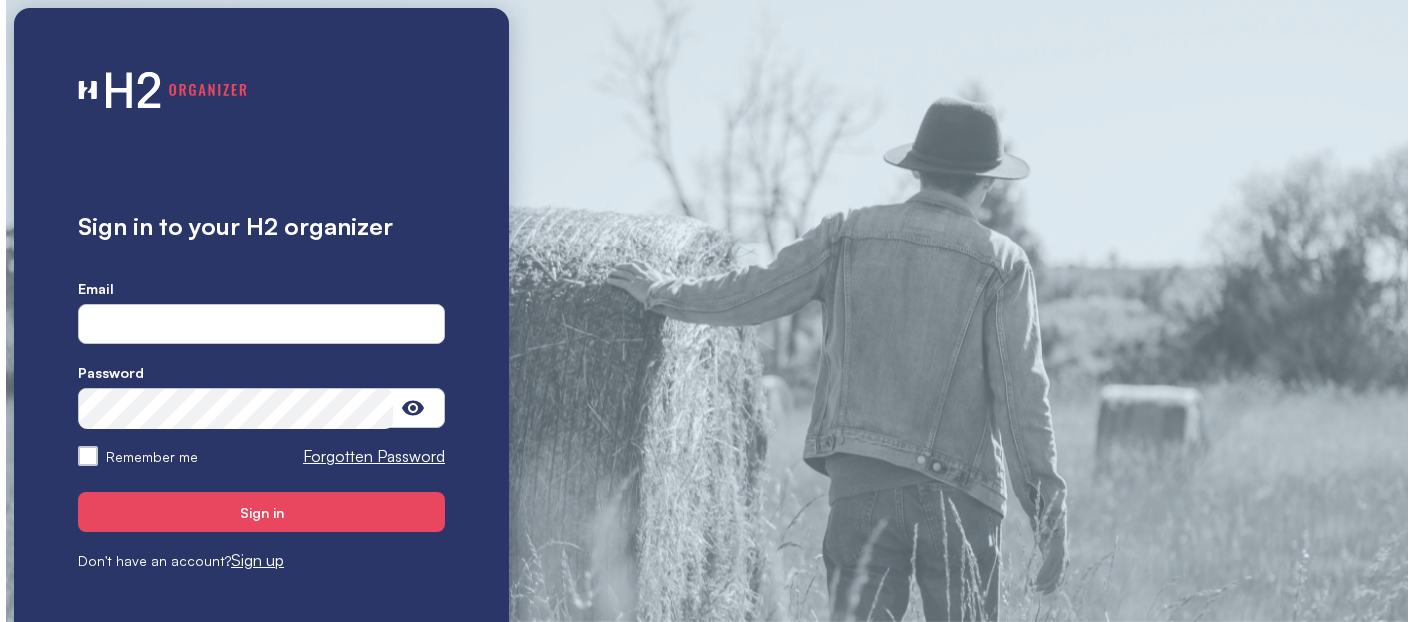 scroll, scrollTop: 0, scrollLeft: 0, axis: both 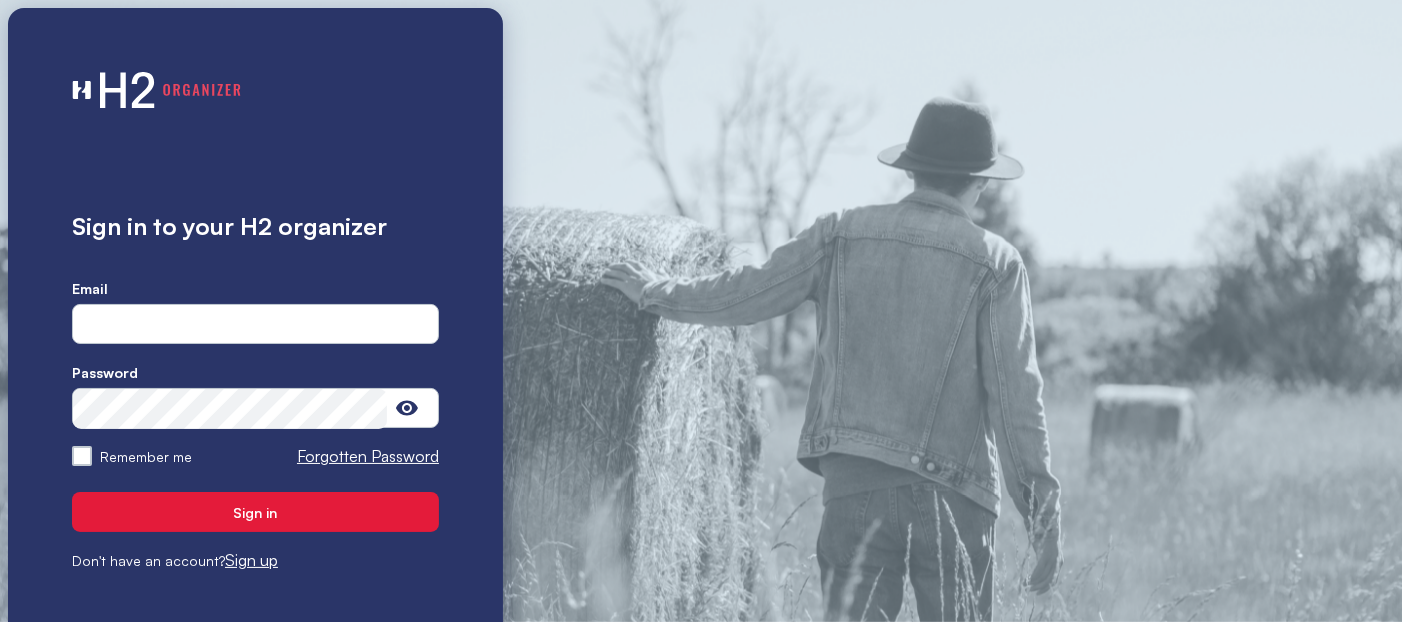 type on "**********" 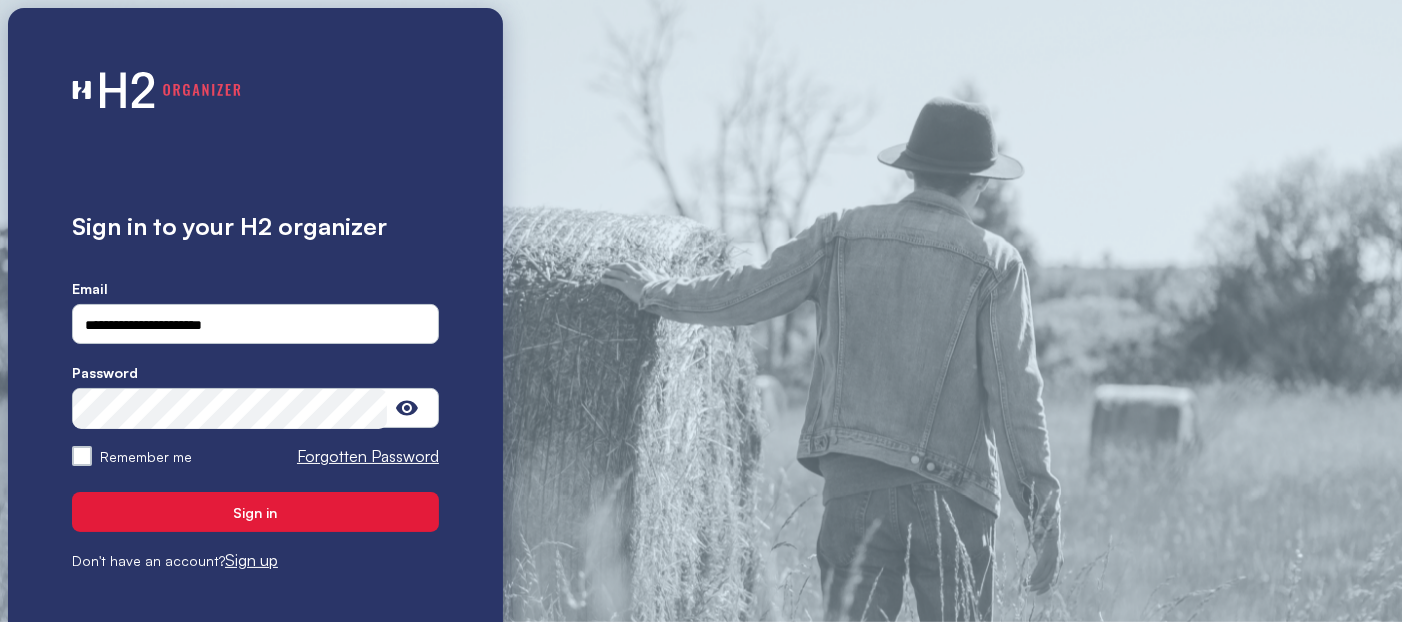 click on "Sign in" at bounding box center (256, 512) 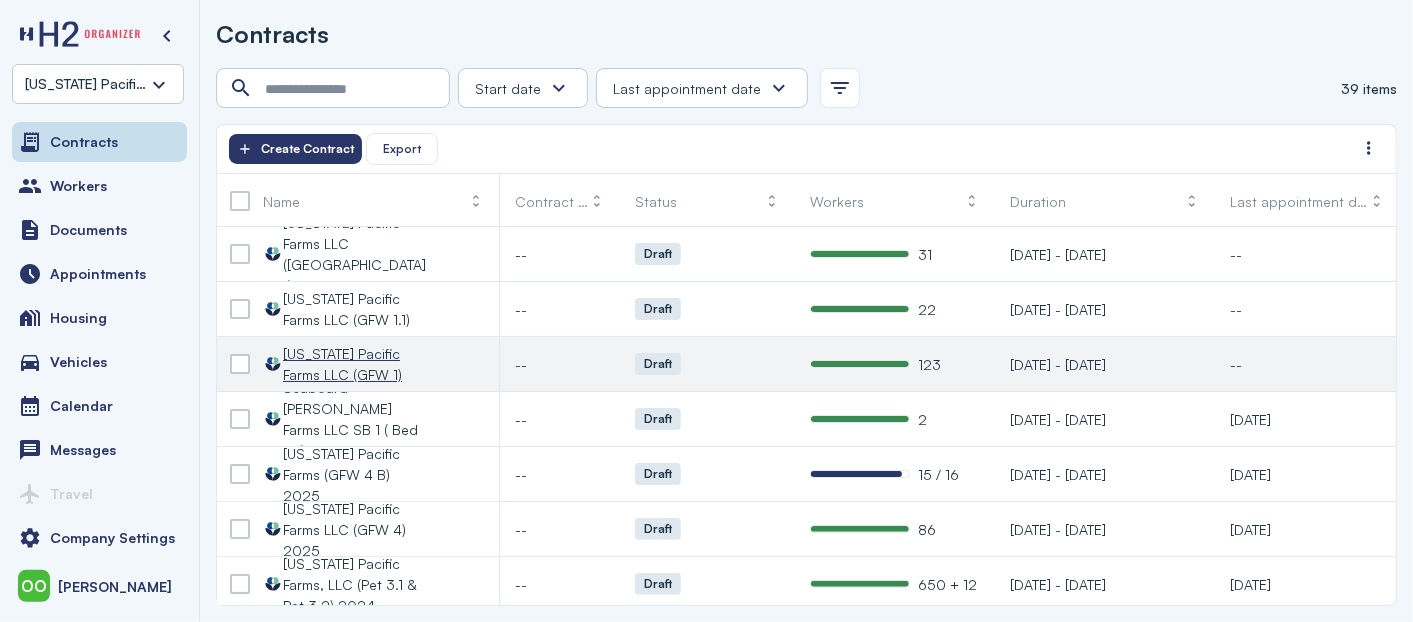 click on "[US_STATE] Pacific Farms LLC (GFW 1)" at bounding box center (355, 364) 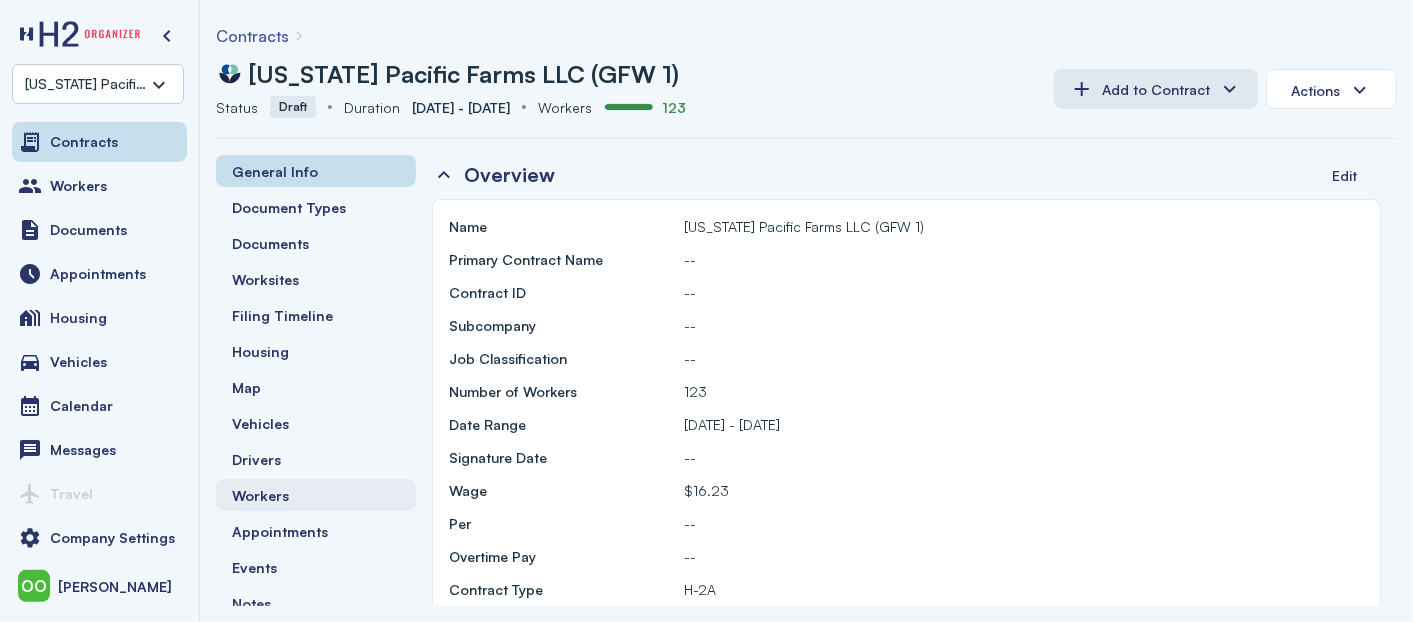click on "Workers" at bounding box center (260, 495) 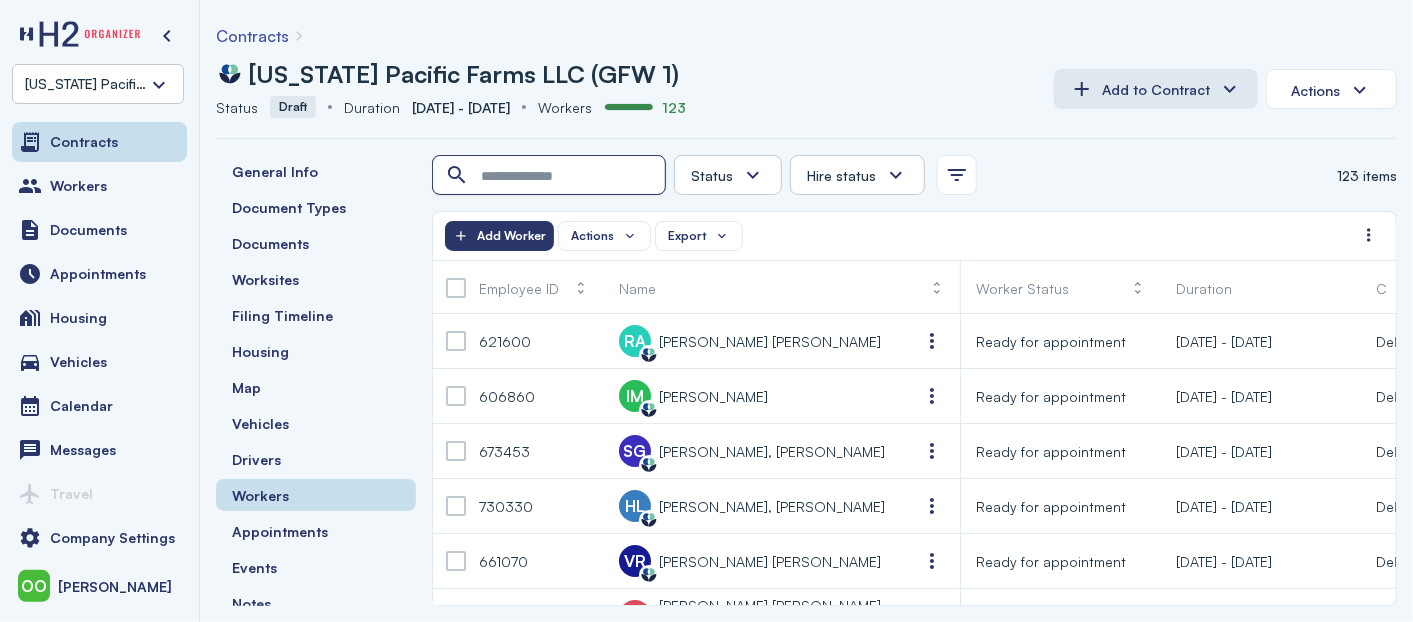 click at bounding box center (551, 176) 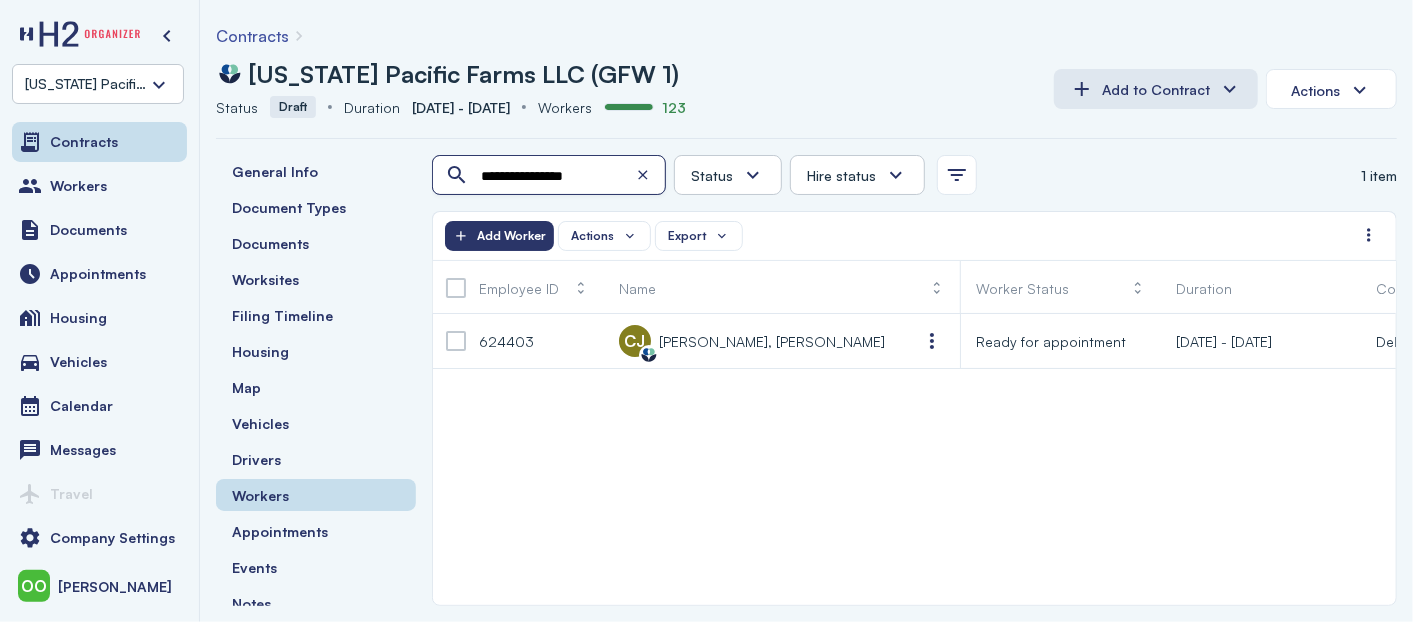 type on "**********" 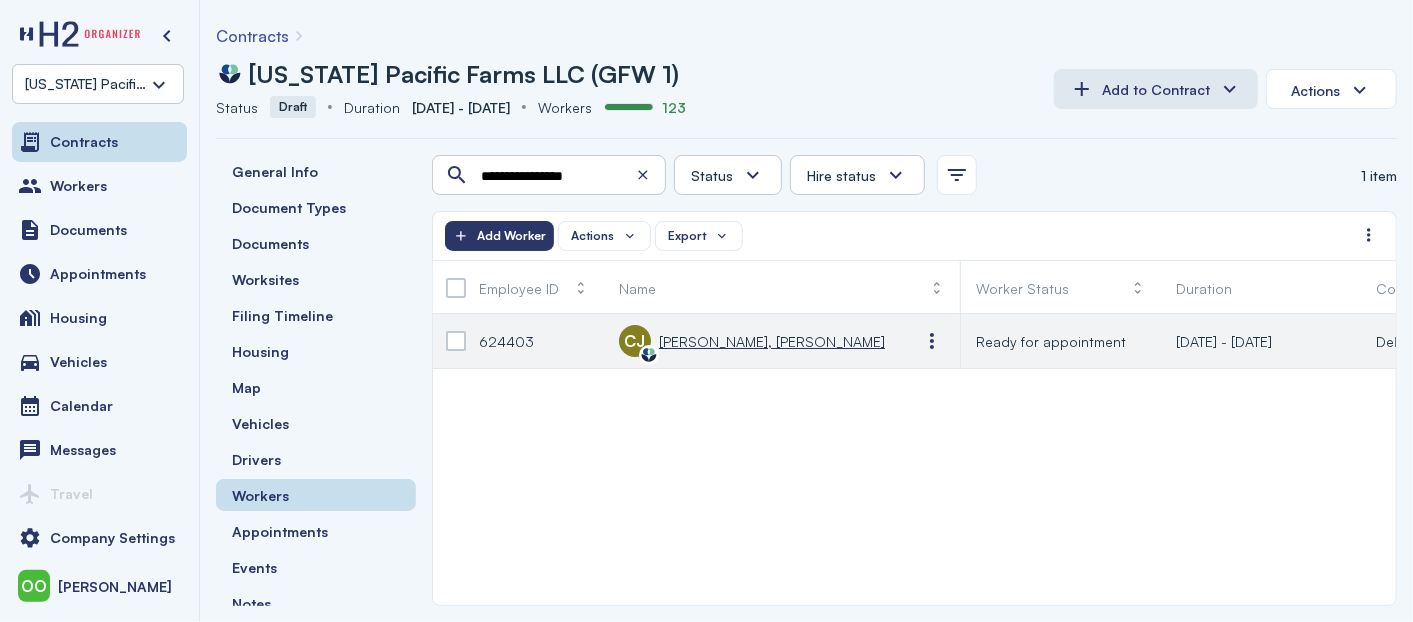 click on "[PERSON_NAME], [PERSON_NAME]" at bounding box center (772, 341) 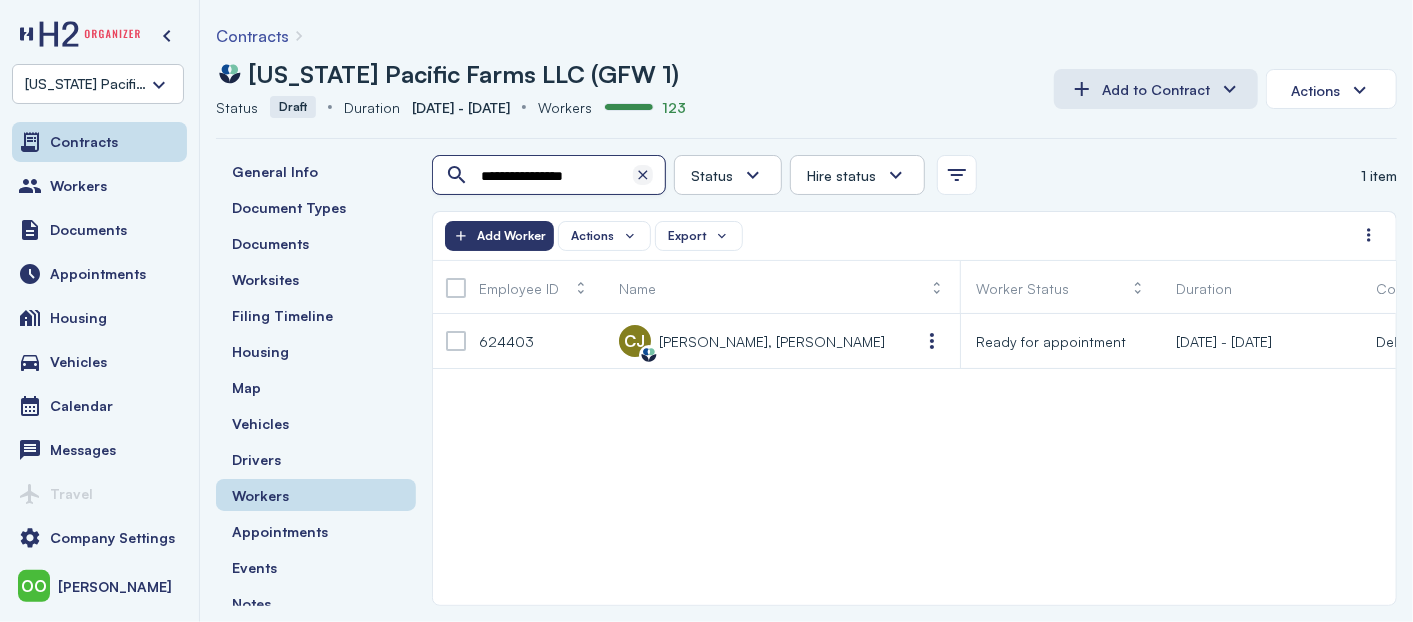 click at bounding box center (643, 175) 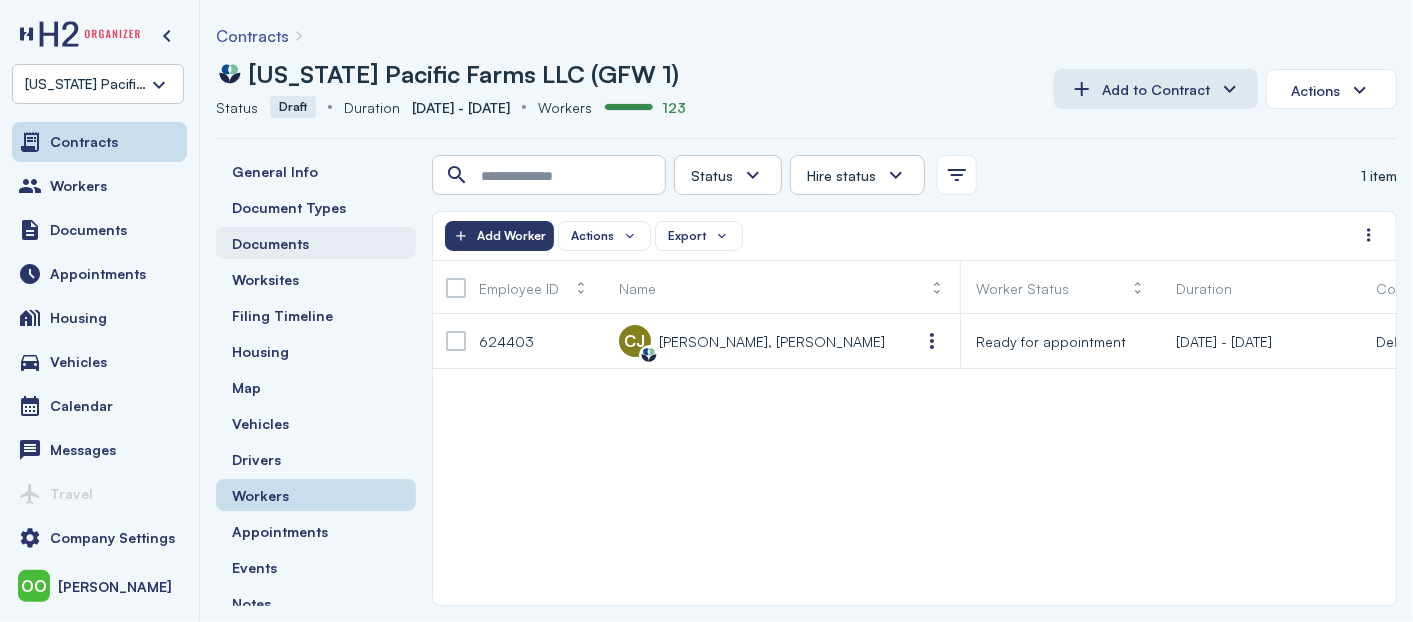 click on "Documents" at bounding box center (270, 243) 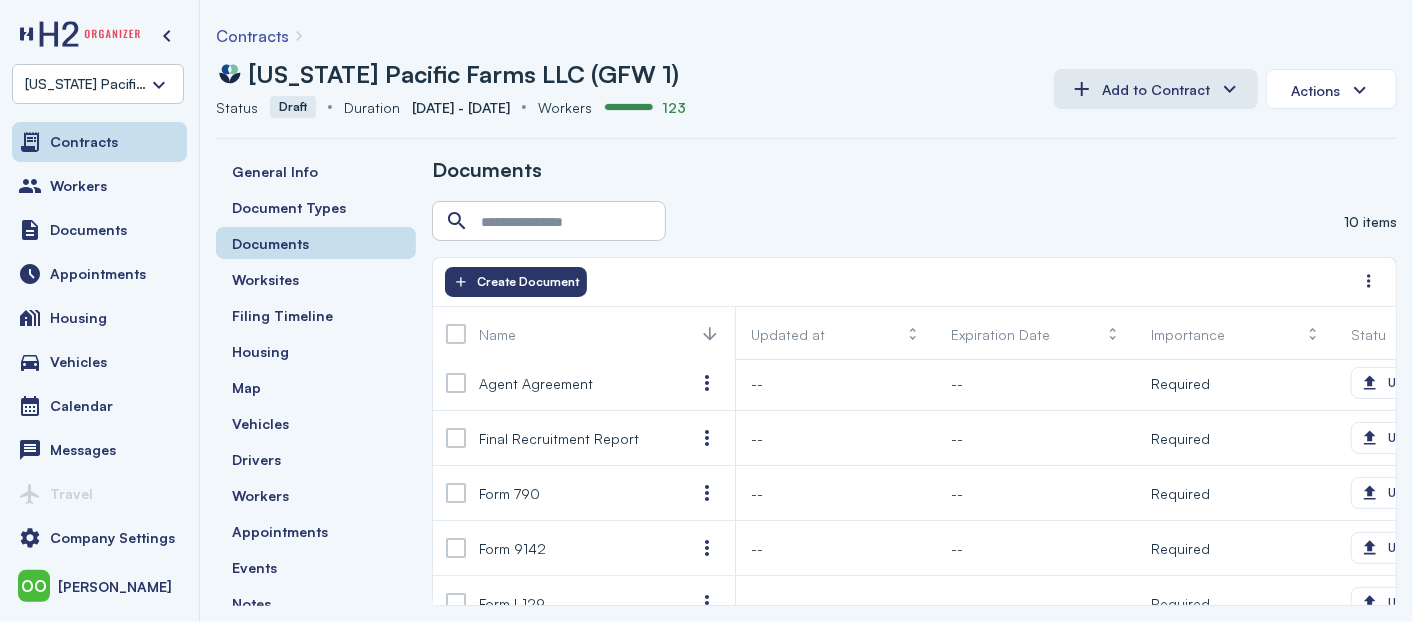 scroll, scrollTop: 0, scrollLeft: 0, axis: both 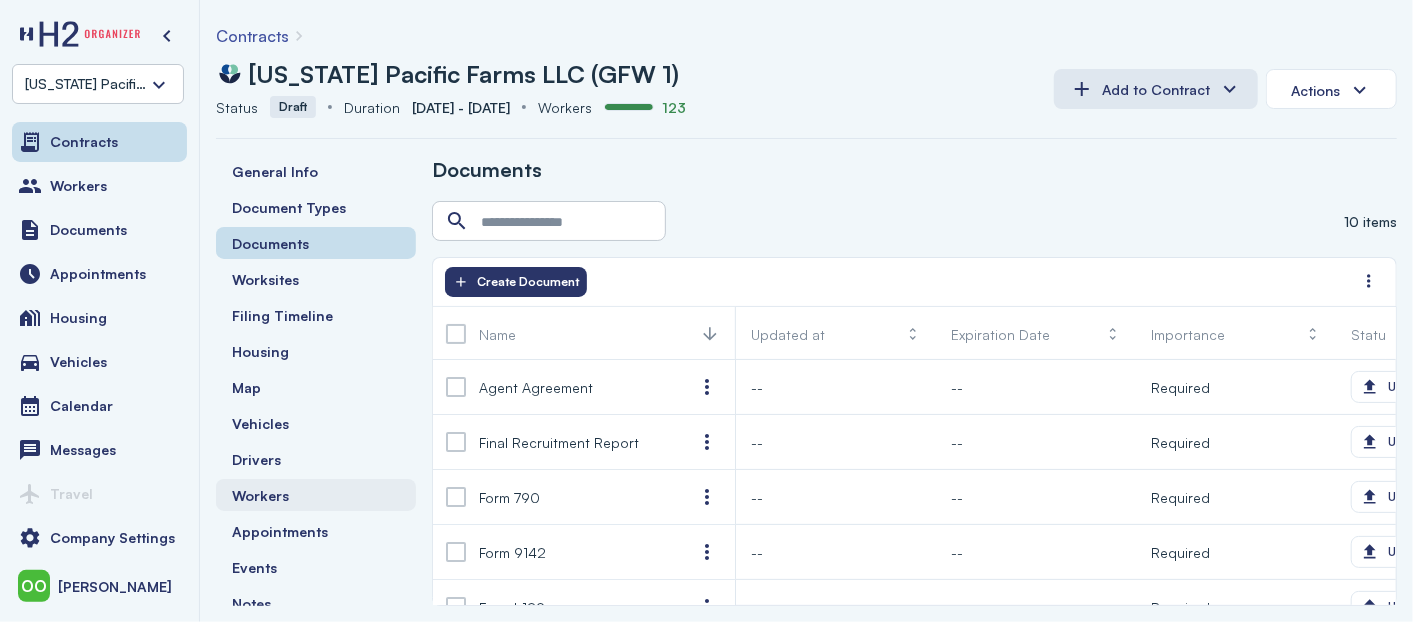 click on "Workers" at bounding box center (316, 495) 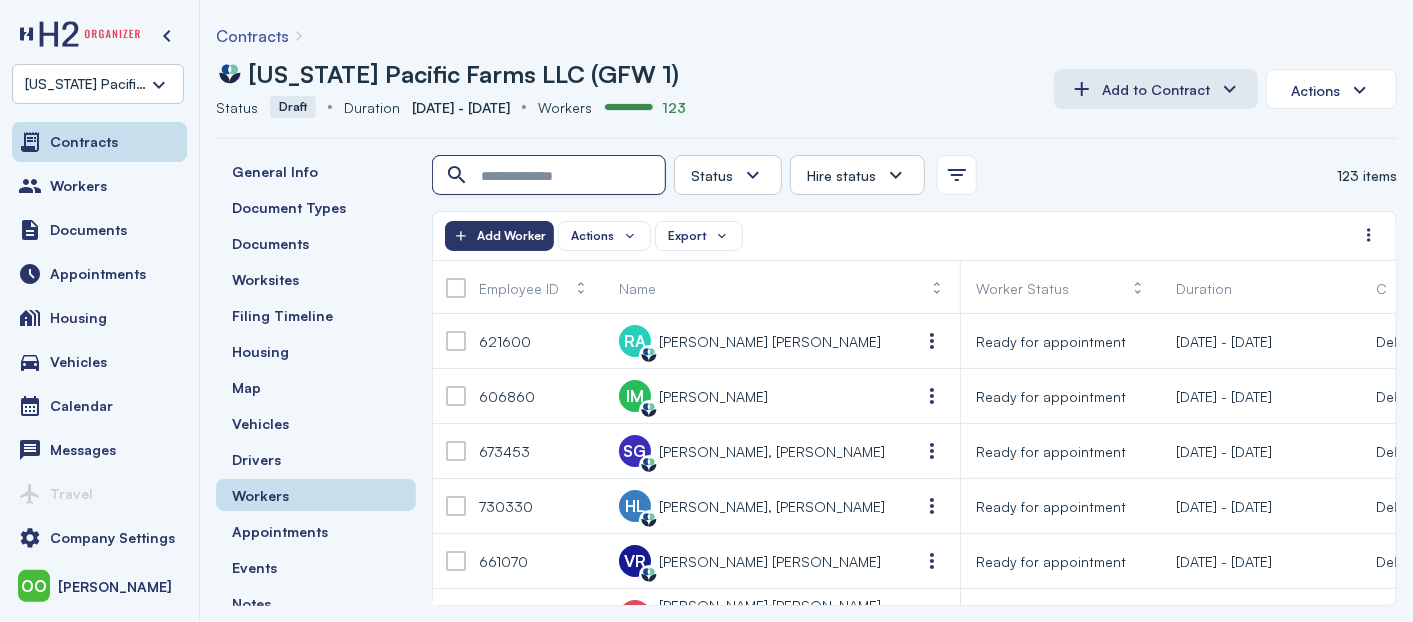 click at bounding box center (551, 176) 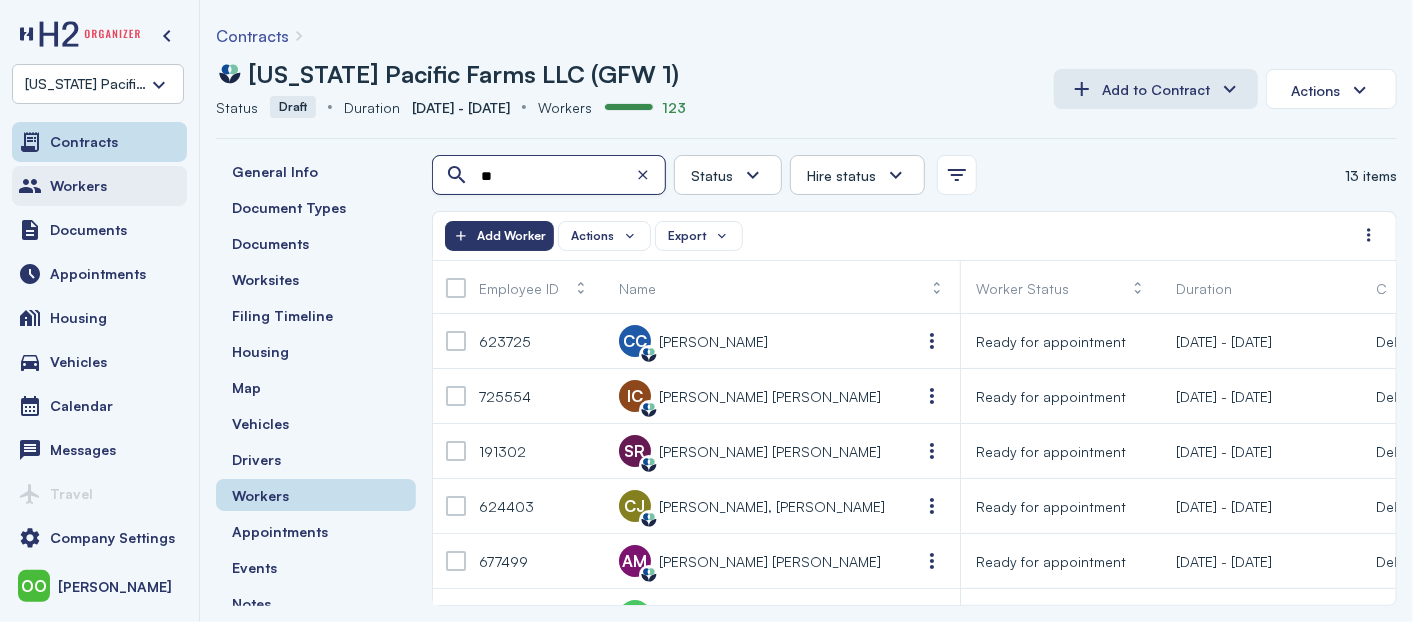 type on "**" 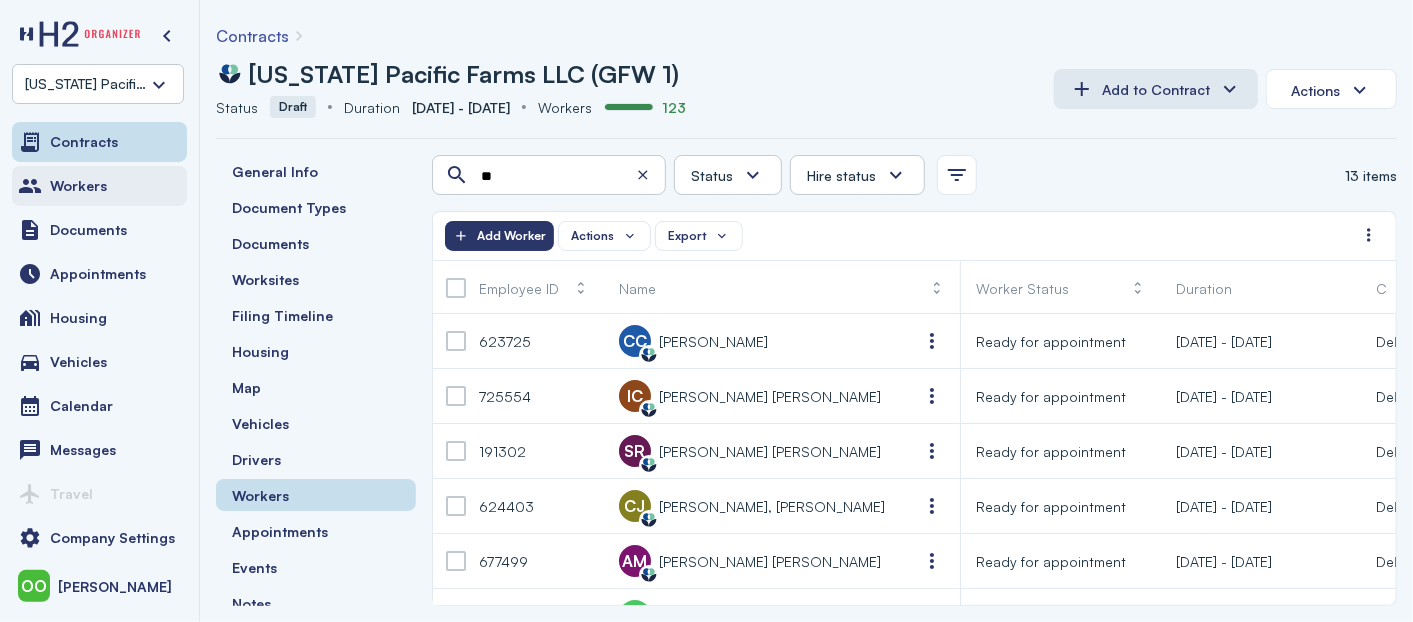 click on "Workers" at bounding box center [99, 186] 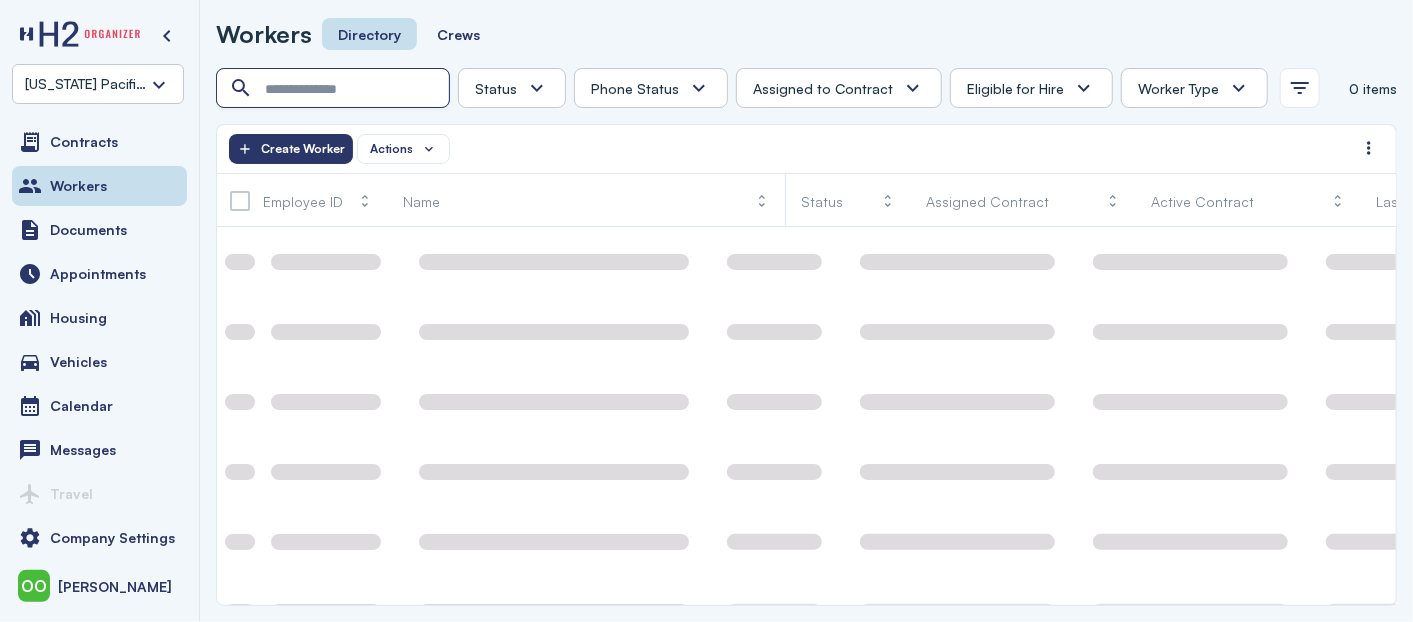 click at bounding box center (335, 89) 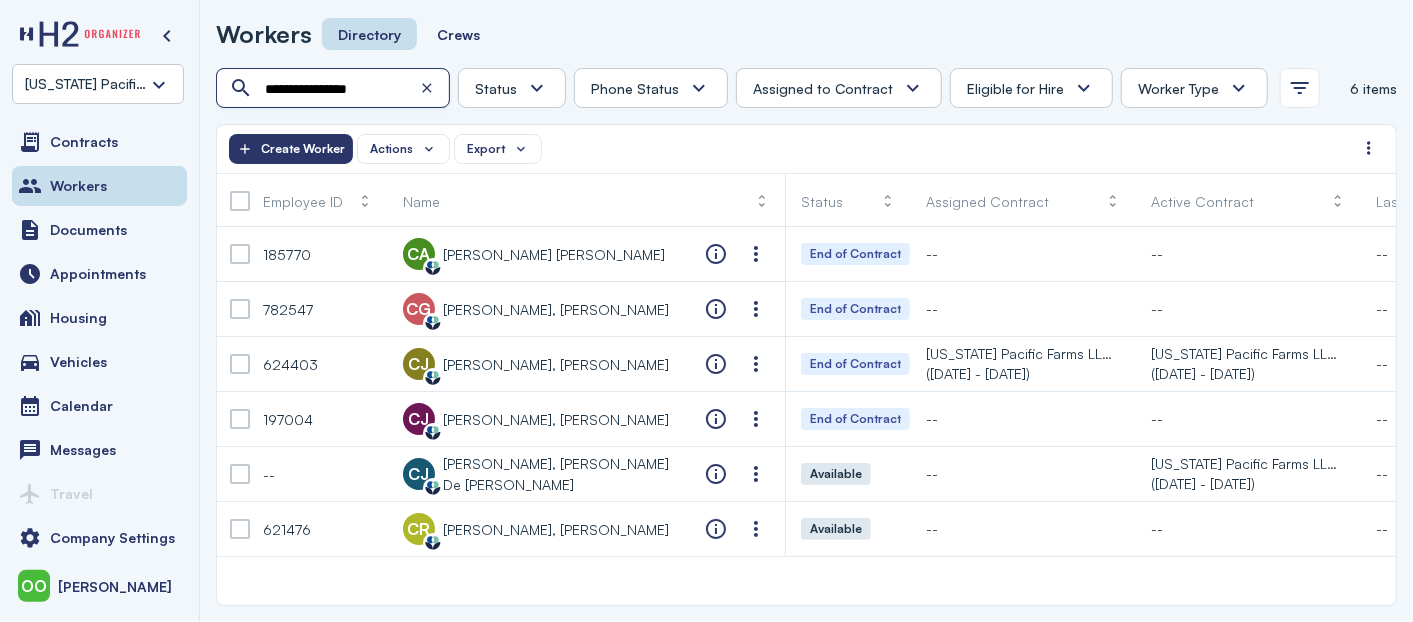 type on "**********" 